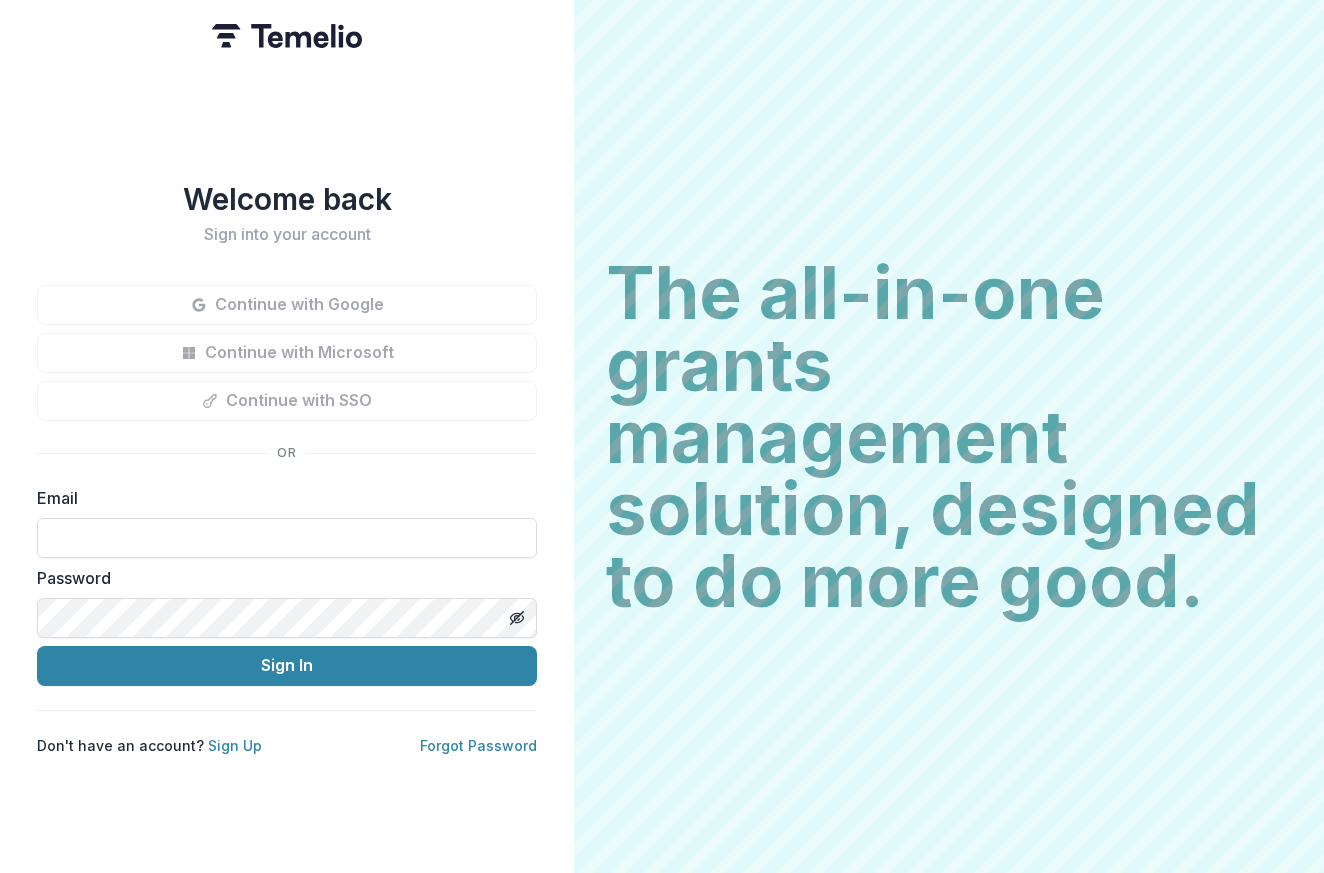 scroll, scrollTop: 0, scrollLeft: 0, axis: both 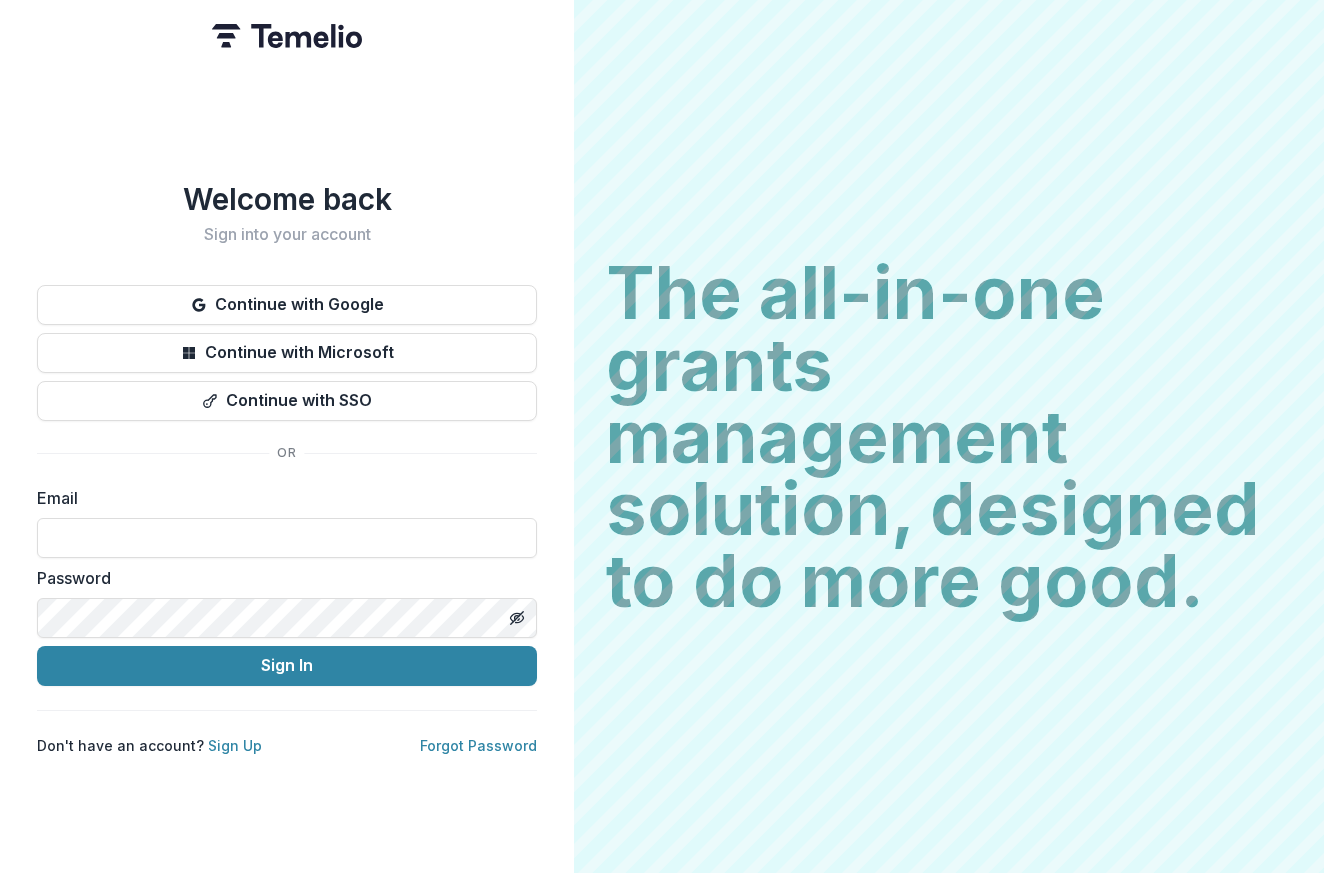 type on "**********" 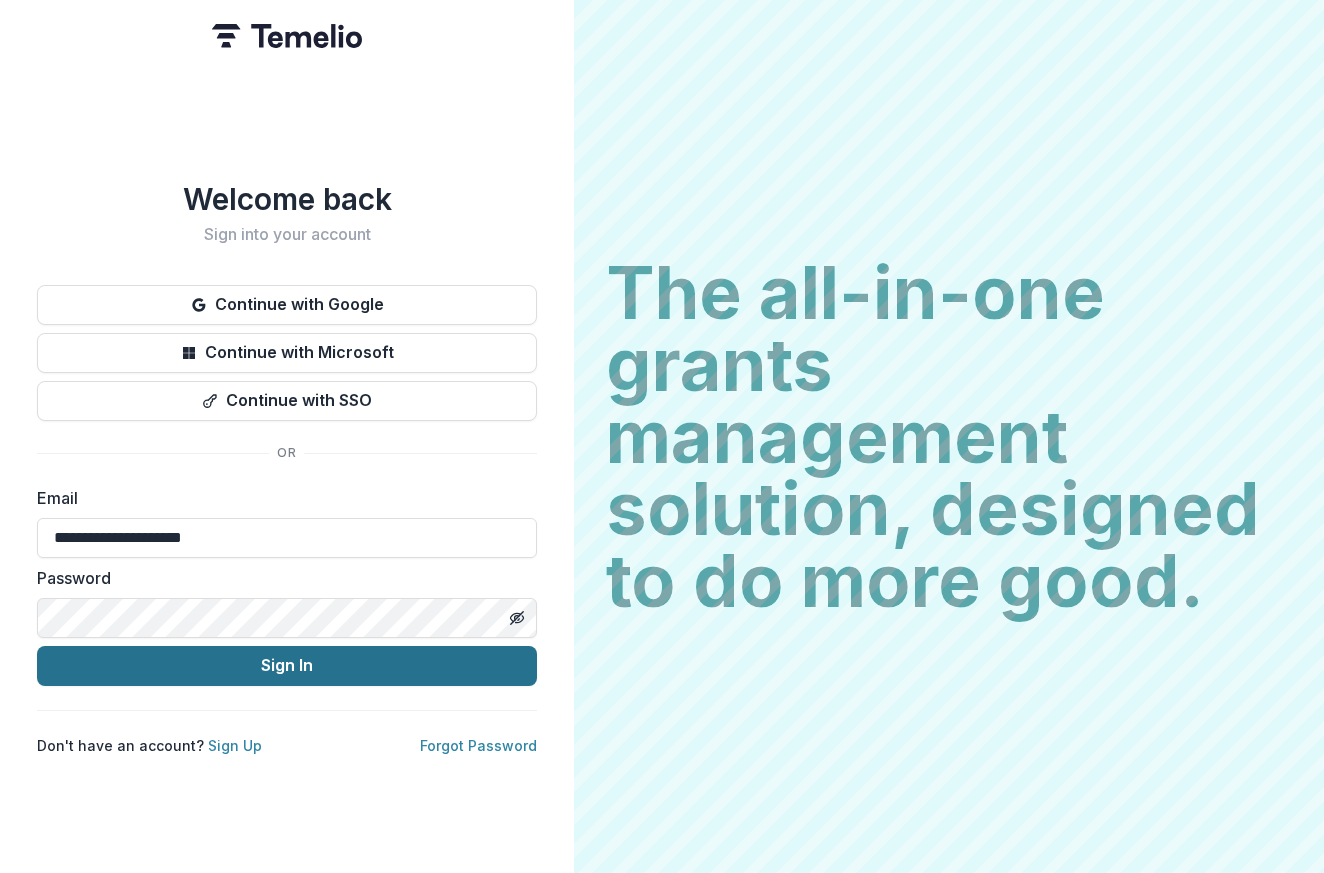 click on "Sign In" at bounding box center [287, 666] 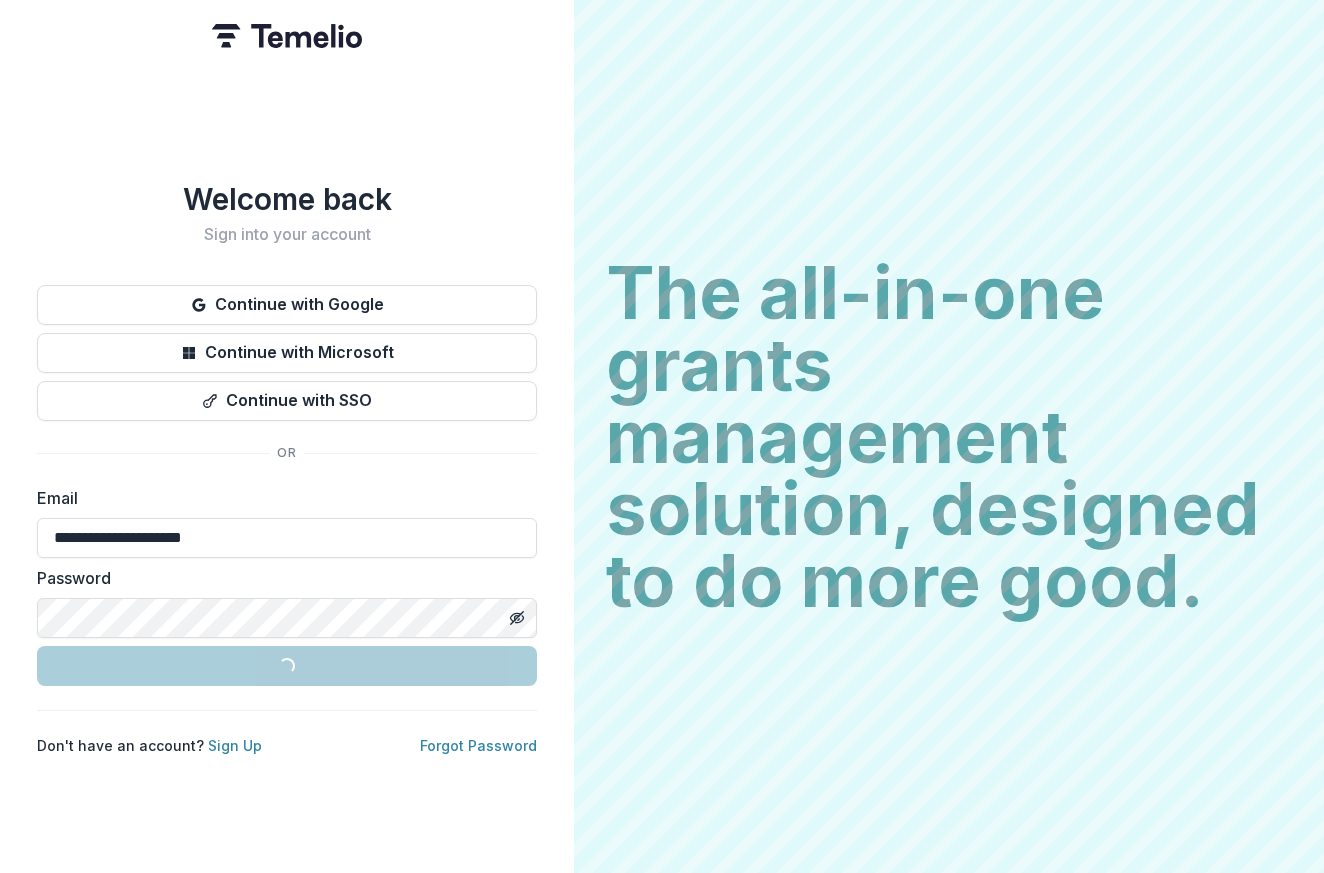 click on "Sign In" at bounding box center (287, 665) 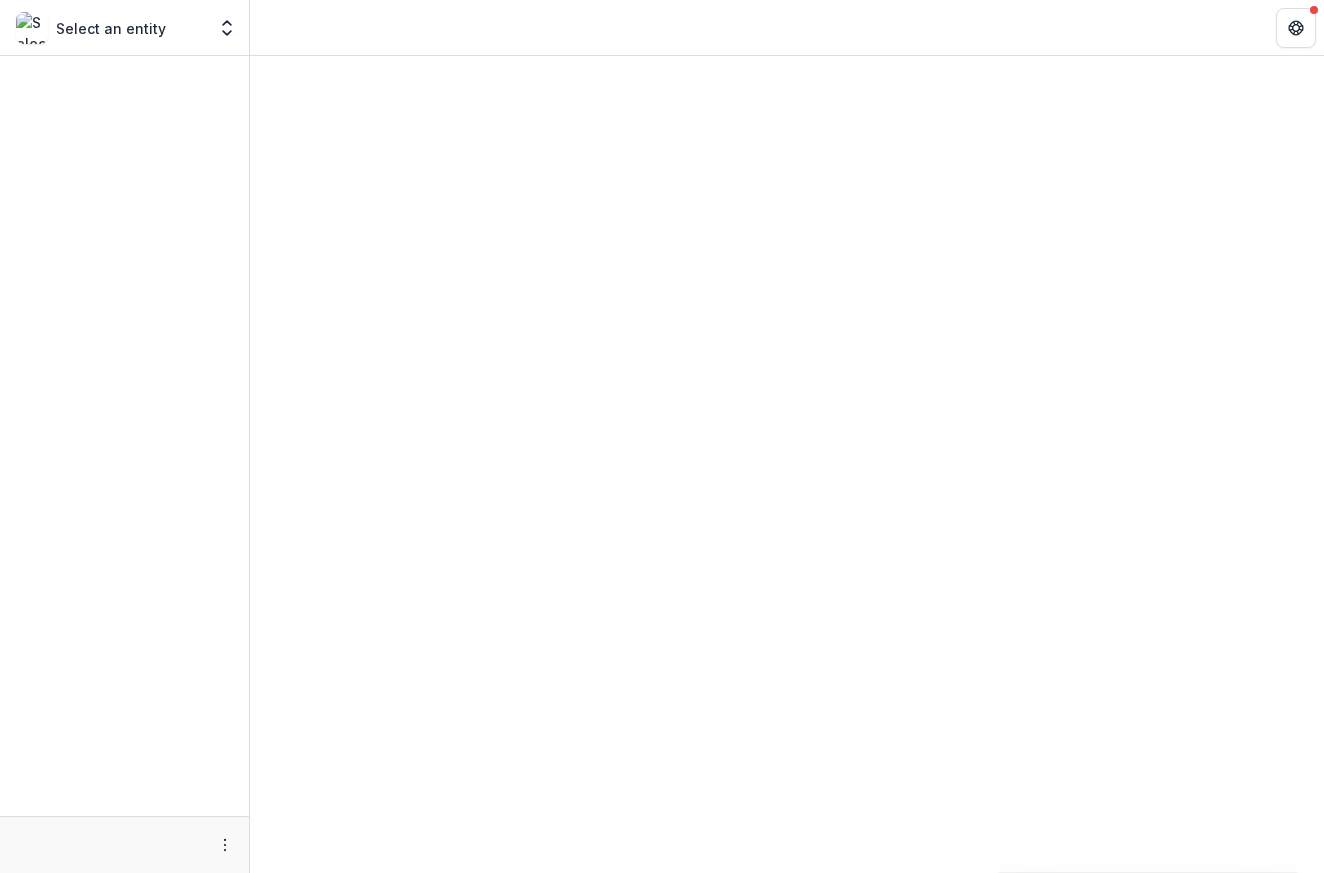 scroll, scrollTop: 0, scrollLeft: 0, axis: both 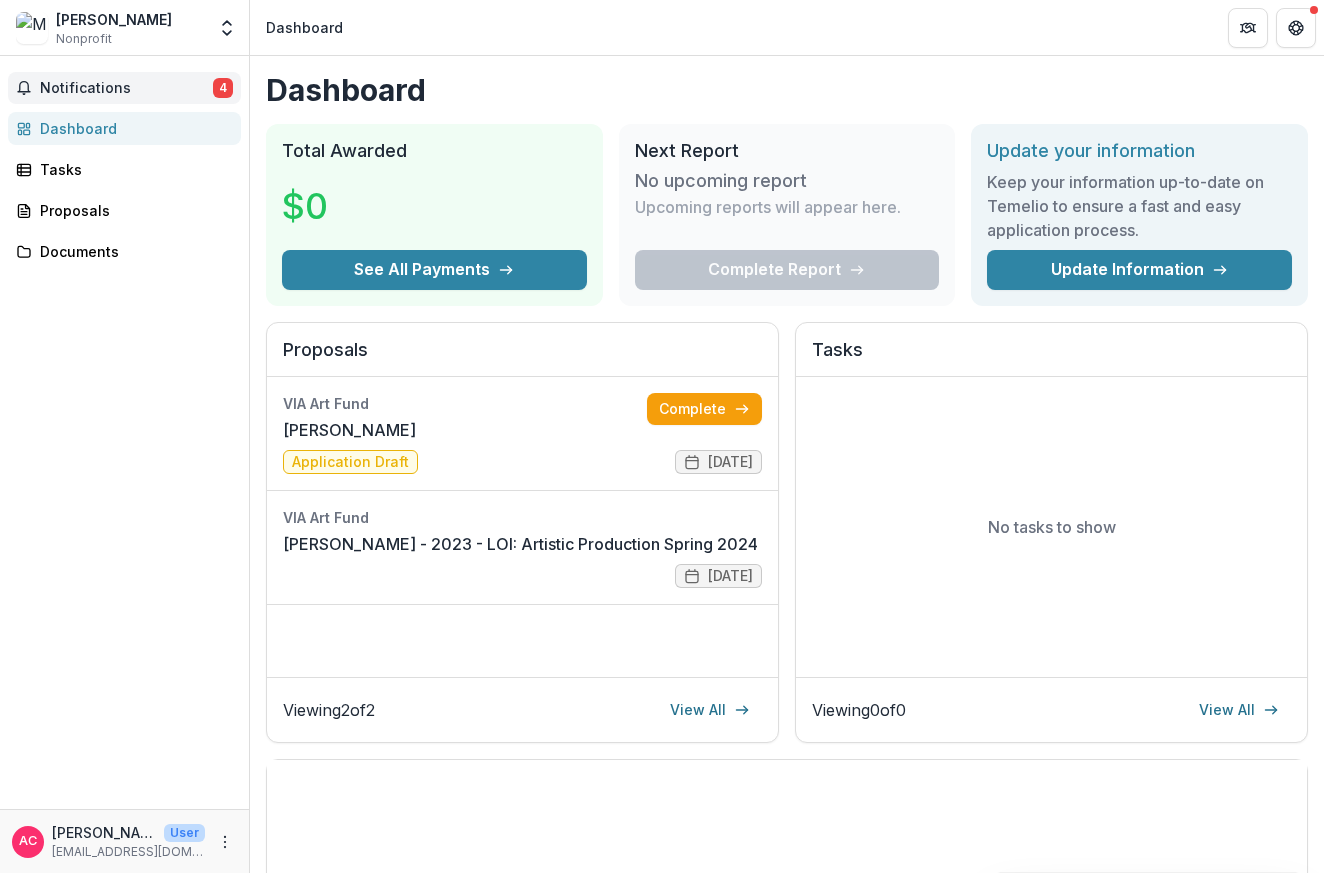 click on "Notifications" at bounding box center (126, 88) 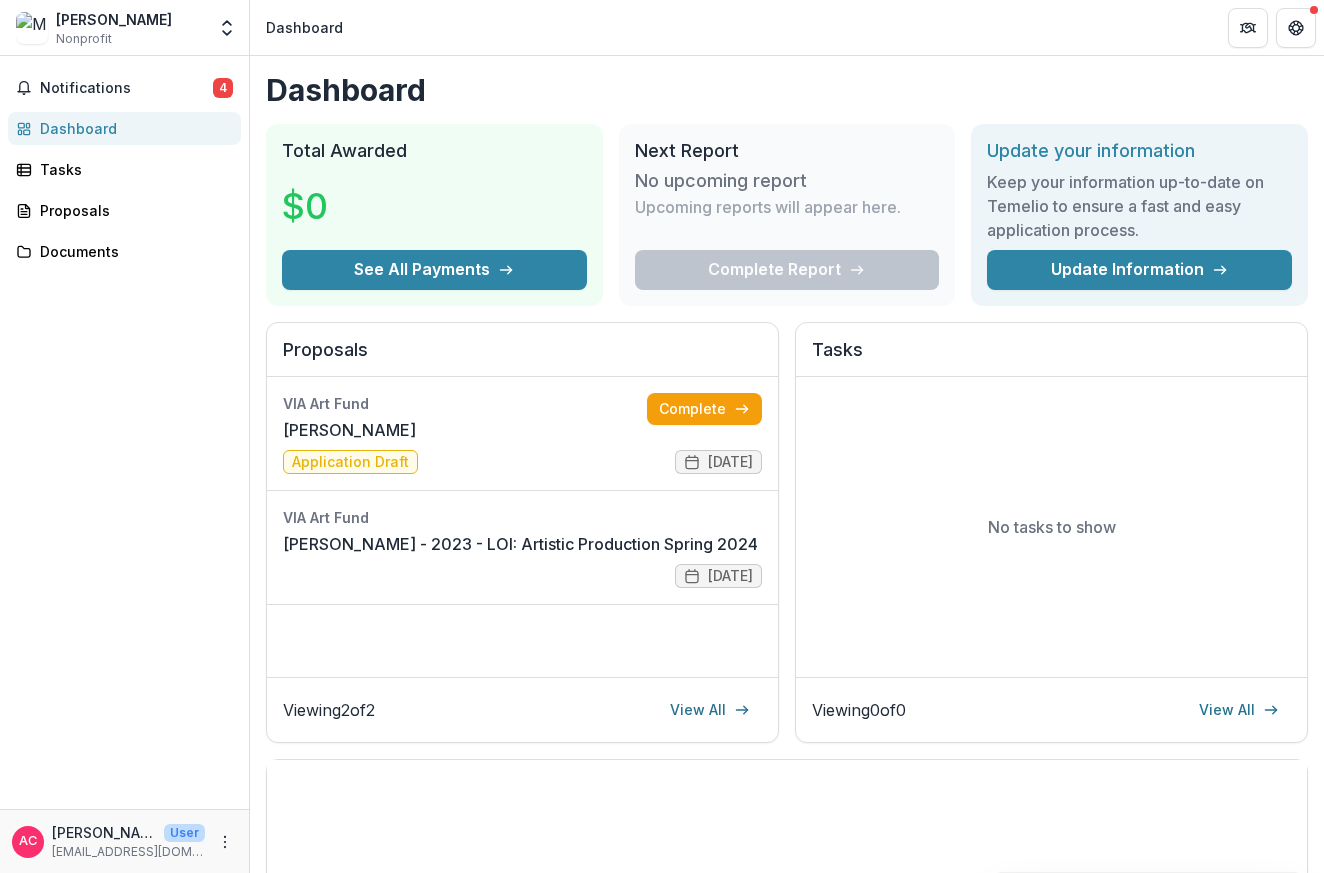click on "Notifications 4 Unread   4 Archived AC [PERSON_NAME] changed  [PERSON_NAME] - 2023 - LOI: Artistic Production Spring 2024  from   Application Draft Application Submitted [DATE] 2:03 PM ST [PERSON_NAME]  created submission   [PERSON_NAME] - 2023 - LOI: Artistic Production Spring 2024 [DATE] 3:08 PM ST [PERSON_NAME] changed  [PERSON_NAME] - 2023 - LOI: Artistic Production Spring 2024  from   LOI Review Application Draft [DATE] 3:08 PM AC [PERSON_NAME] changed  [PERSON_NAME] - 2023 - LOI: Artistic Production Spring 2024  from   LOI Draft LOI Submitted [DATE] 11:35 AM Mark all as read AC [PERSON_NAME] changed  [PERSON_NAME] - 2023 - LOI: Artistic Production Spring 2024  from   Application Draft Application Submitted [DATE] 2:03 PM ST [PERSON_NAME]  created submission   [PERSON_NAME] - 2023 - LOI: Artistic Production Spring 2024 [DATE] 3:08 PM ST [PERSON_NAME] changed  [PERSON_NAME] - 2023 - LOI: Artistic Production Spring 2024  from   LOI Review Application Draft [DATE] 3:08 PM AC" at bounding box center [124, 432] 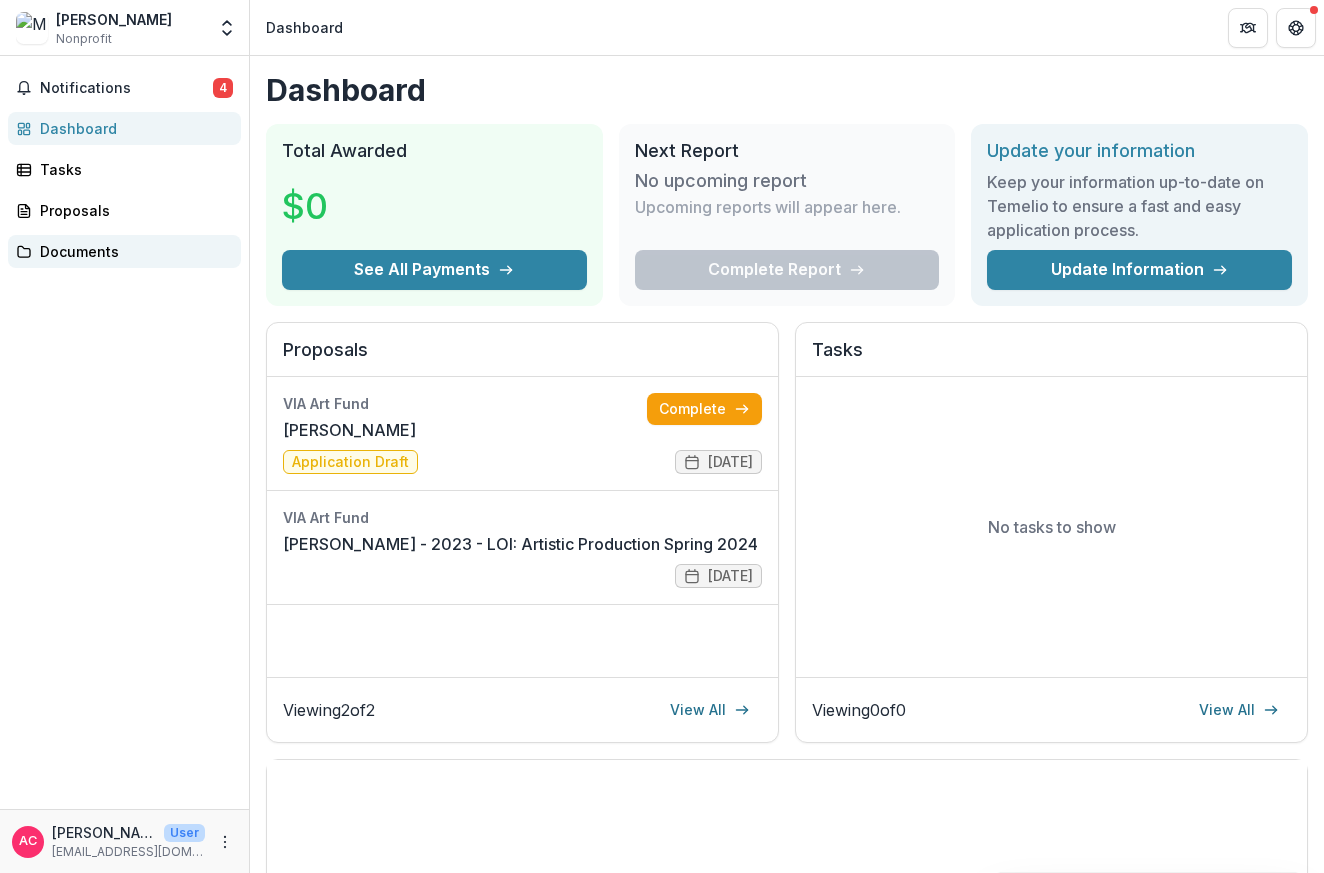 click on "Documents" at bounding box center (132, 251) 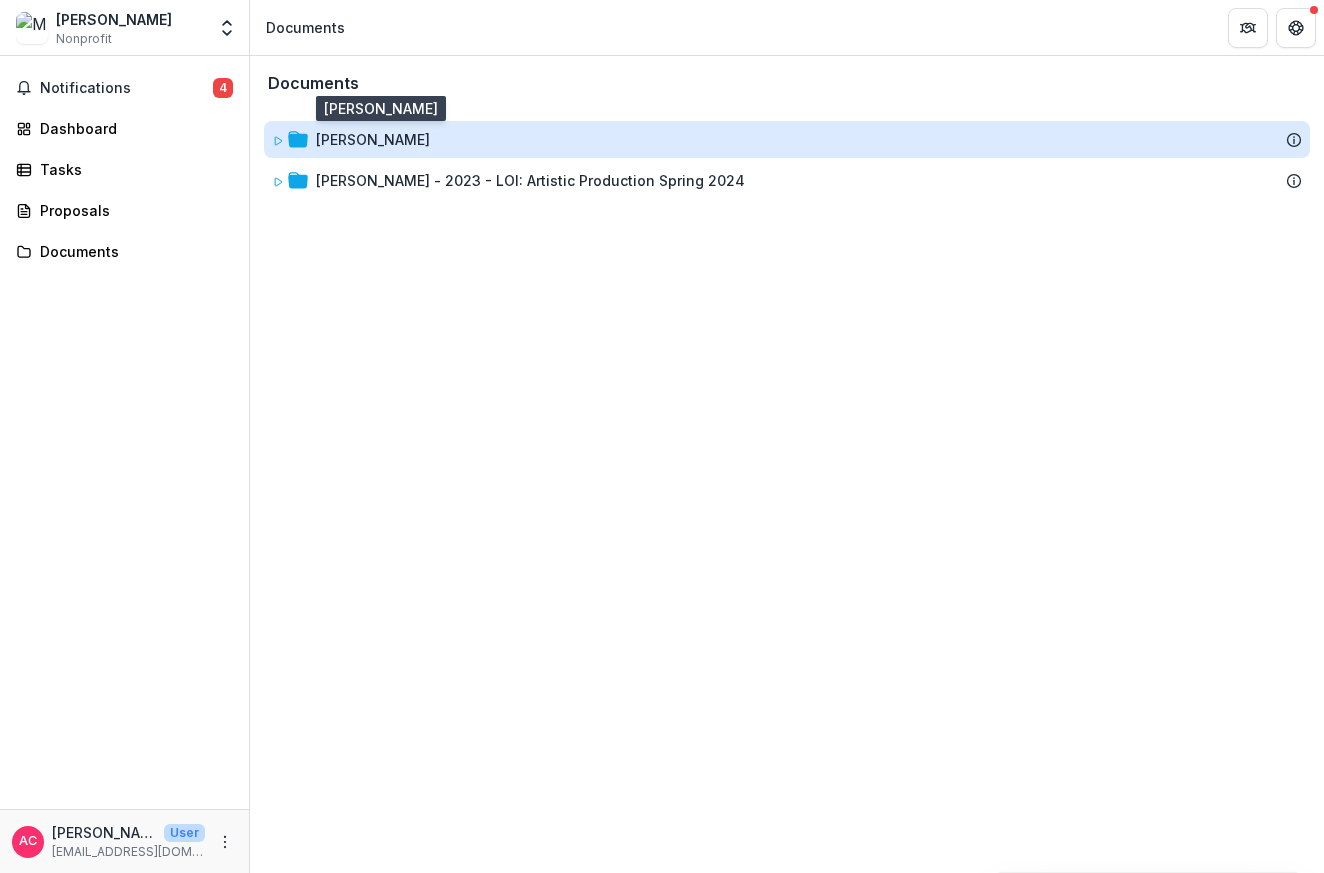 click on "[PERSON_NAME]" at bounding box center (373, 139) 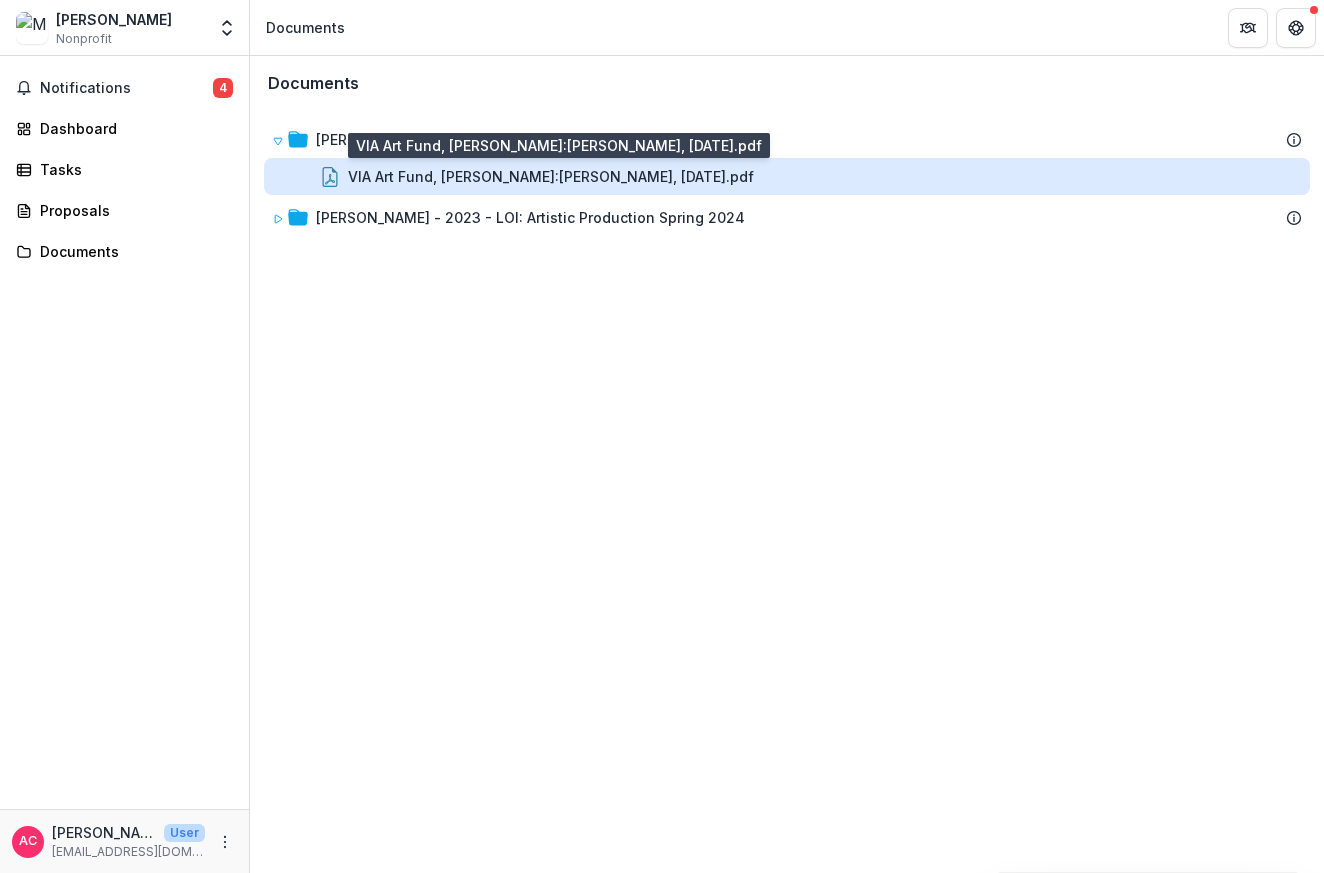 click on "VIA Art Fund, [PERSON_NAME]:[PERSON_NAME], [DATE].pdf" at bounding box center [551, 176] 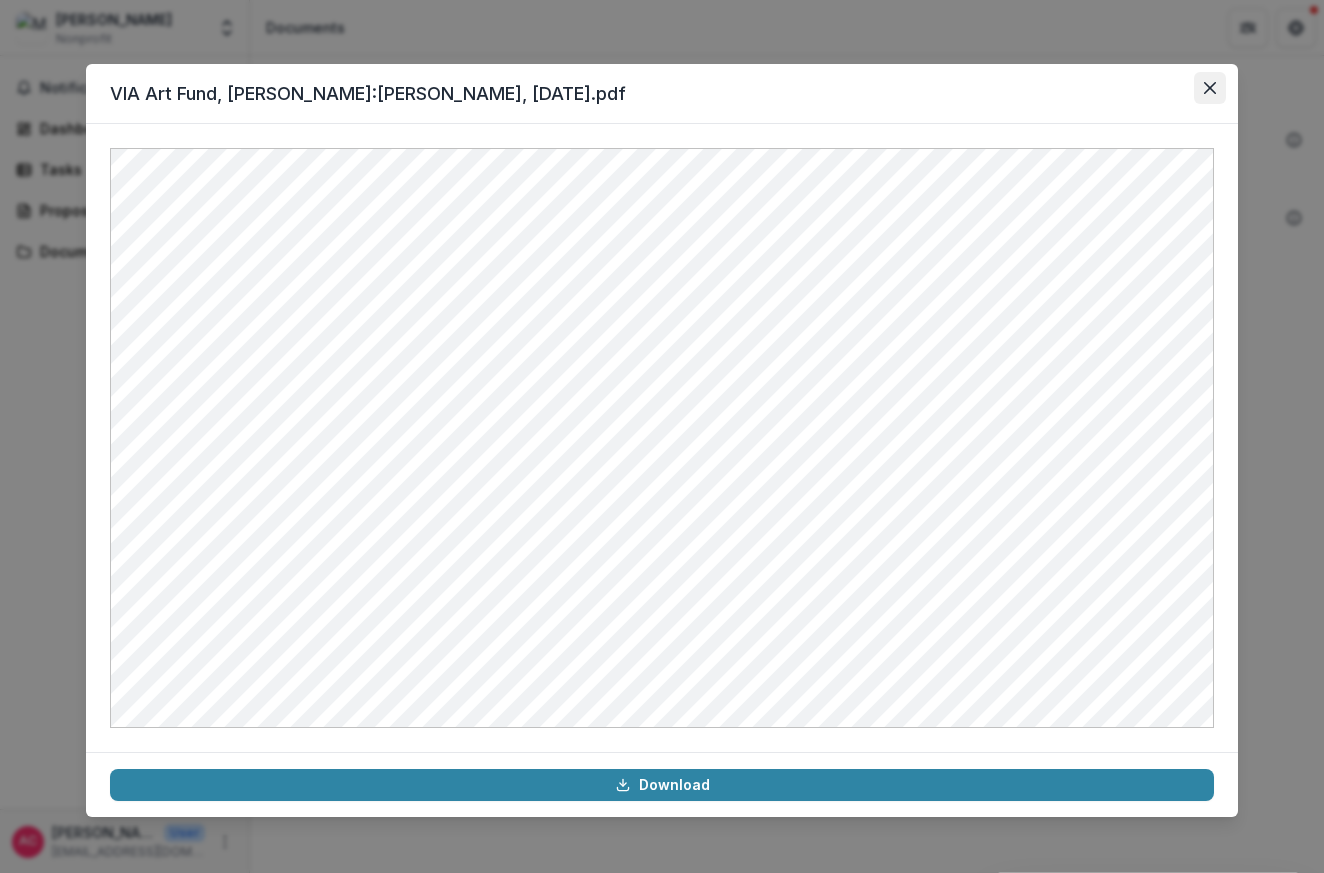click at bounding box center [1210, 88] 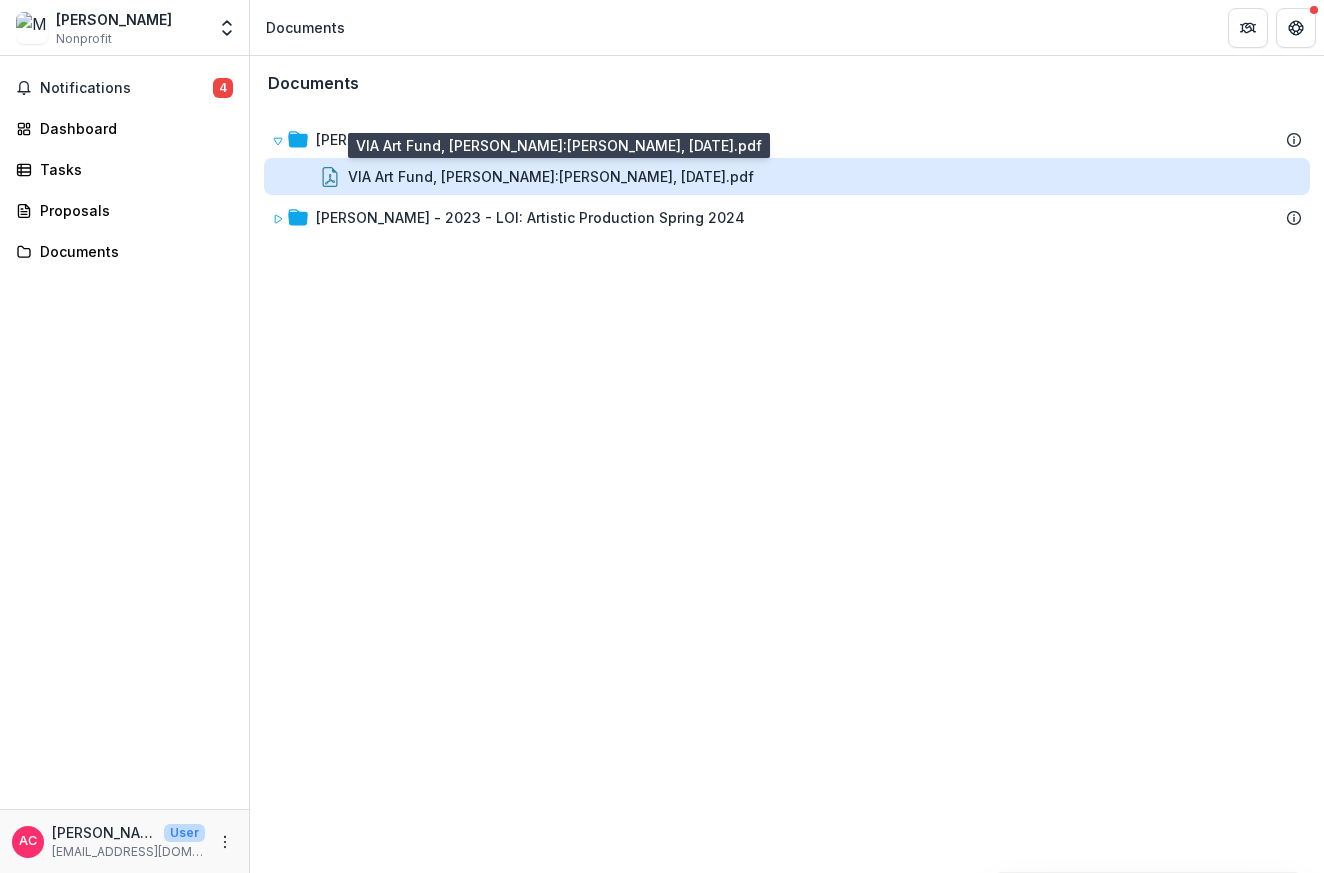 click on "VIA Art Fund, [PERSON_NAME]:[PERSON_NAME], [DATE].pdf" at bounding box center (551, 176) 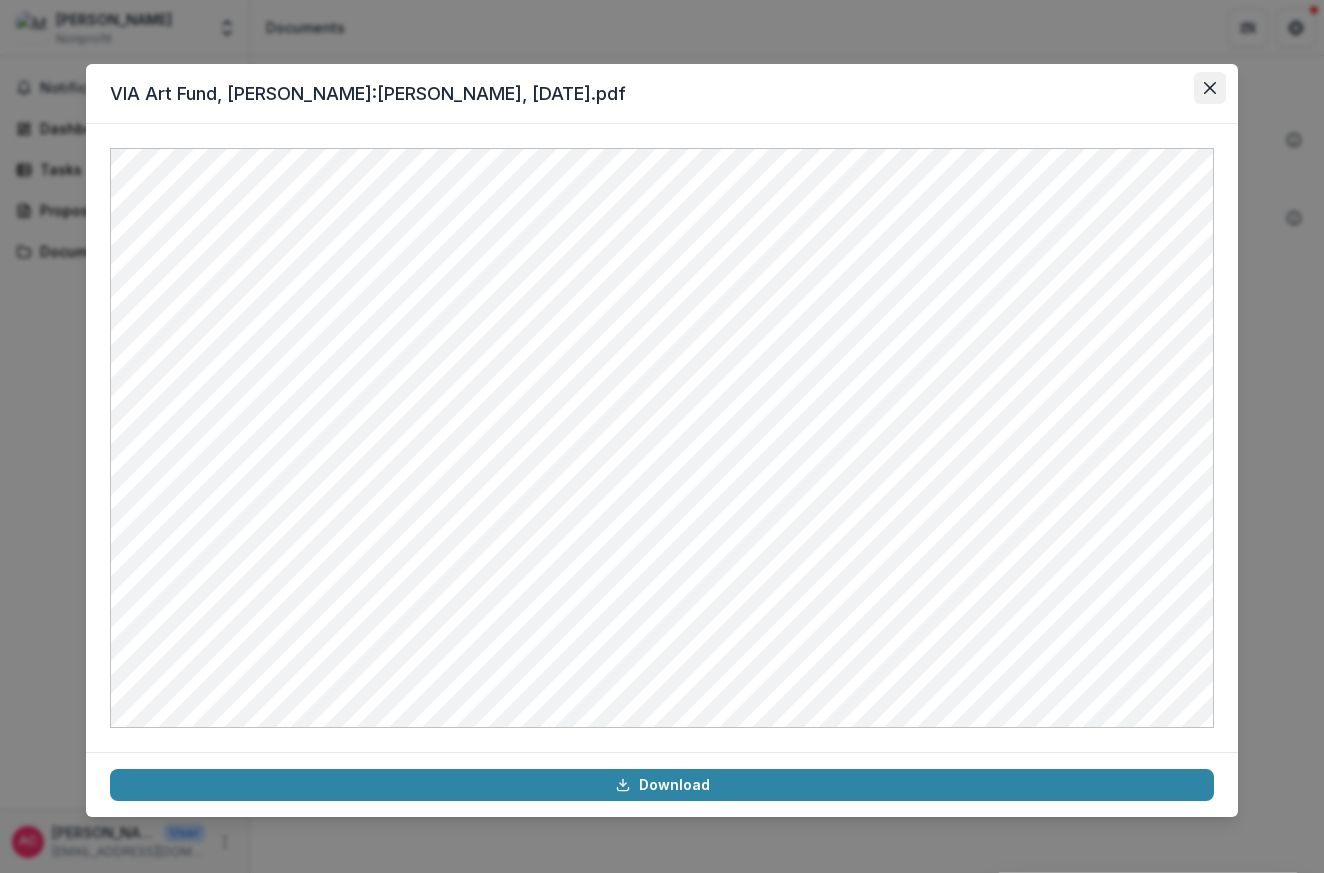 click 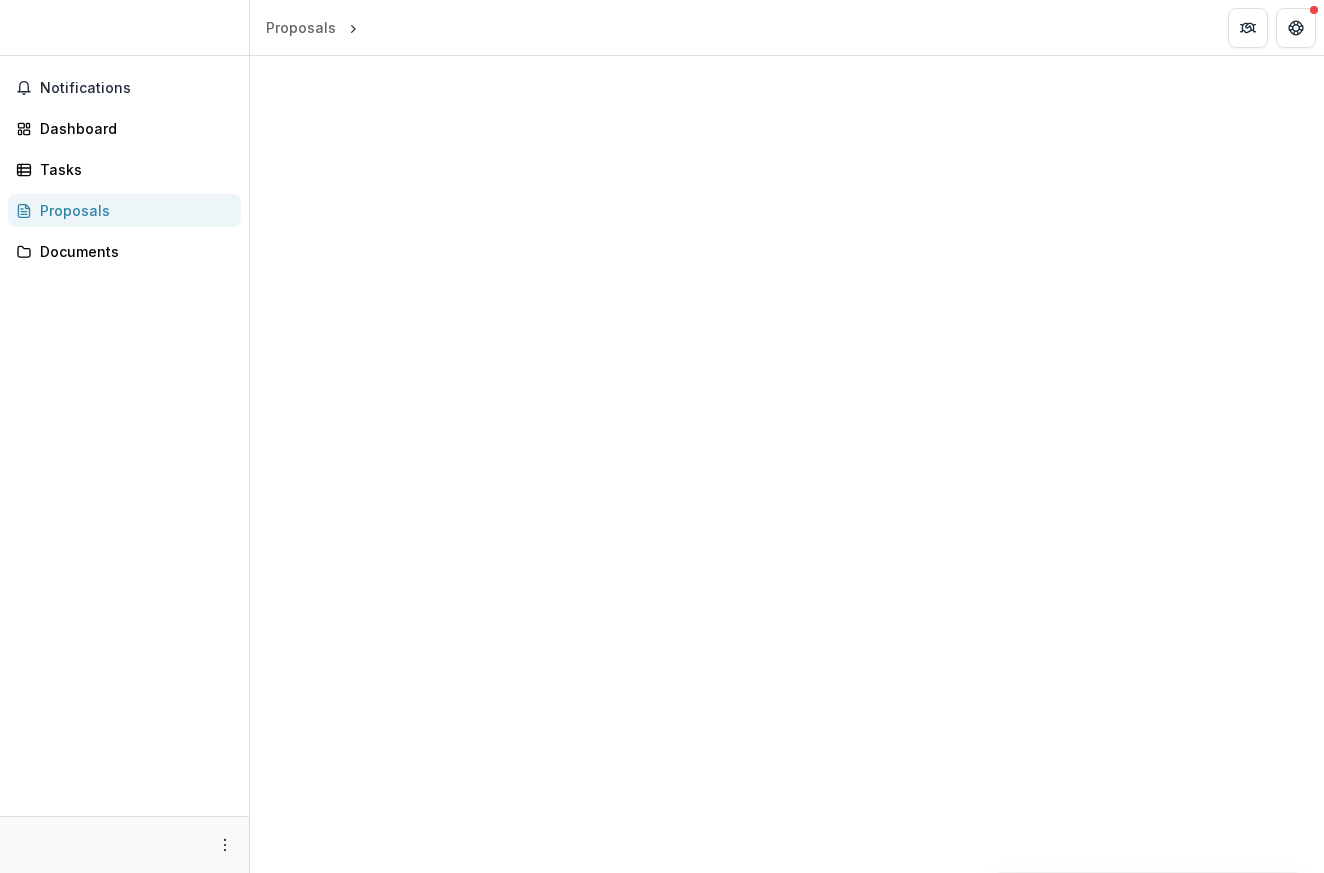 scroll, scrollTop: 0, scrollLeft: 0, axis: both 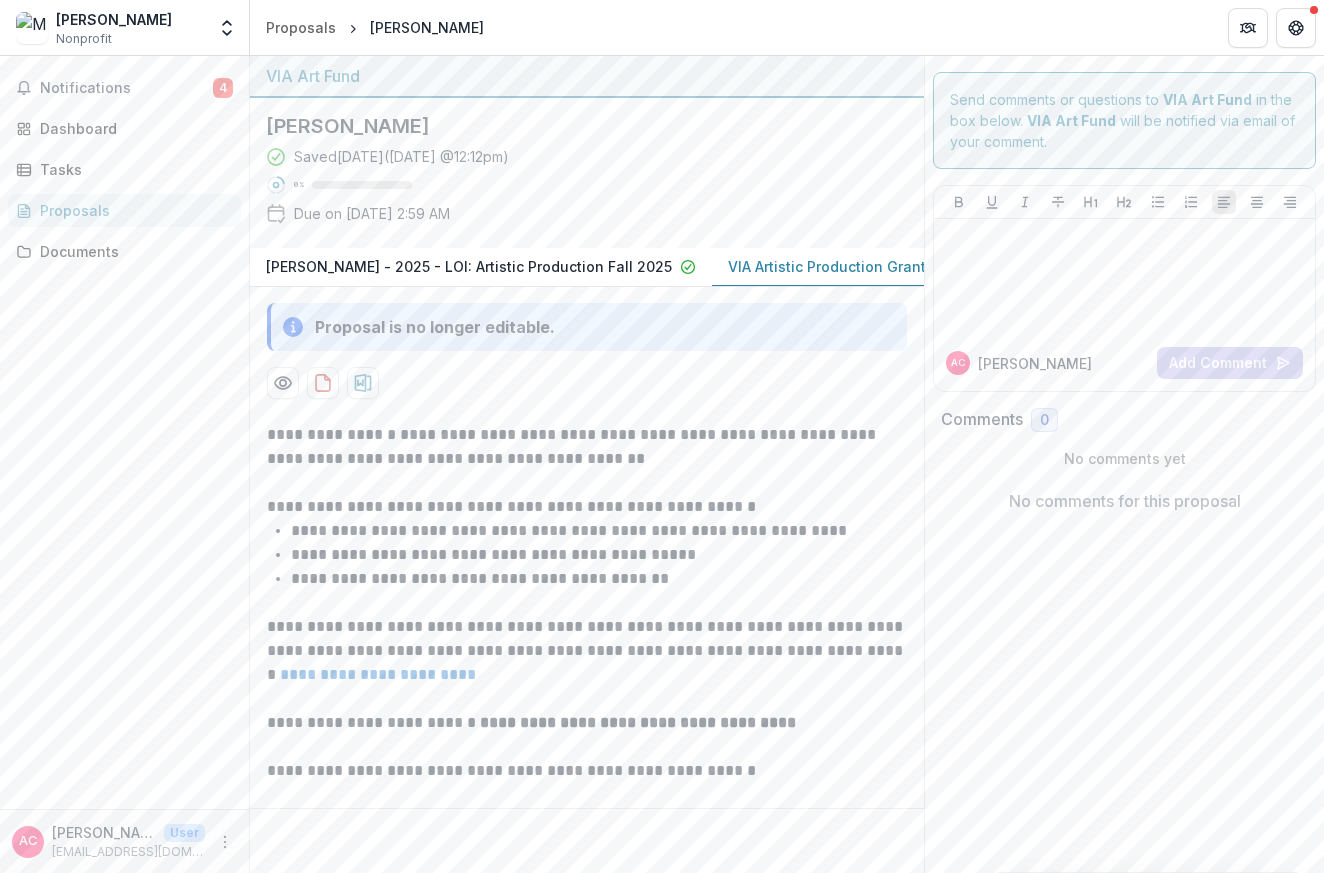 click on "VIA Artistic Production Grant: Full Application" at bounding box center (885, 266) 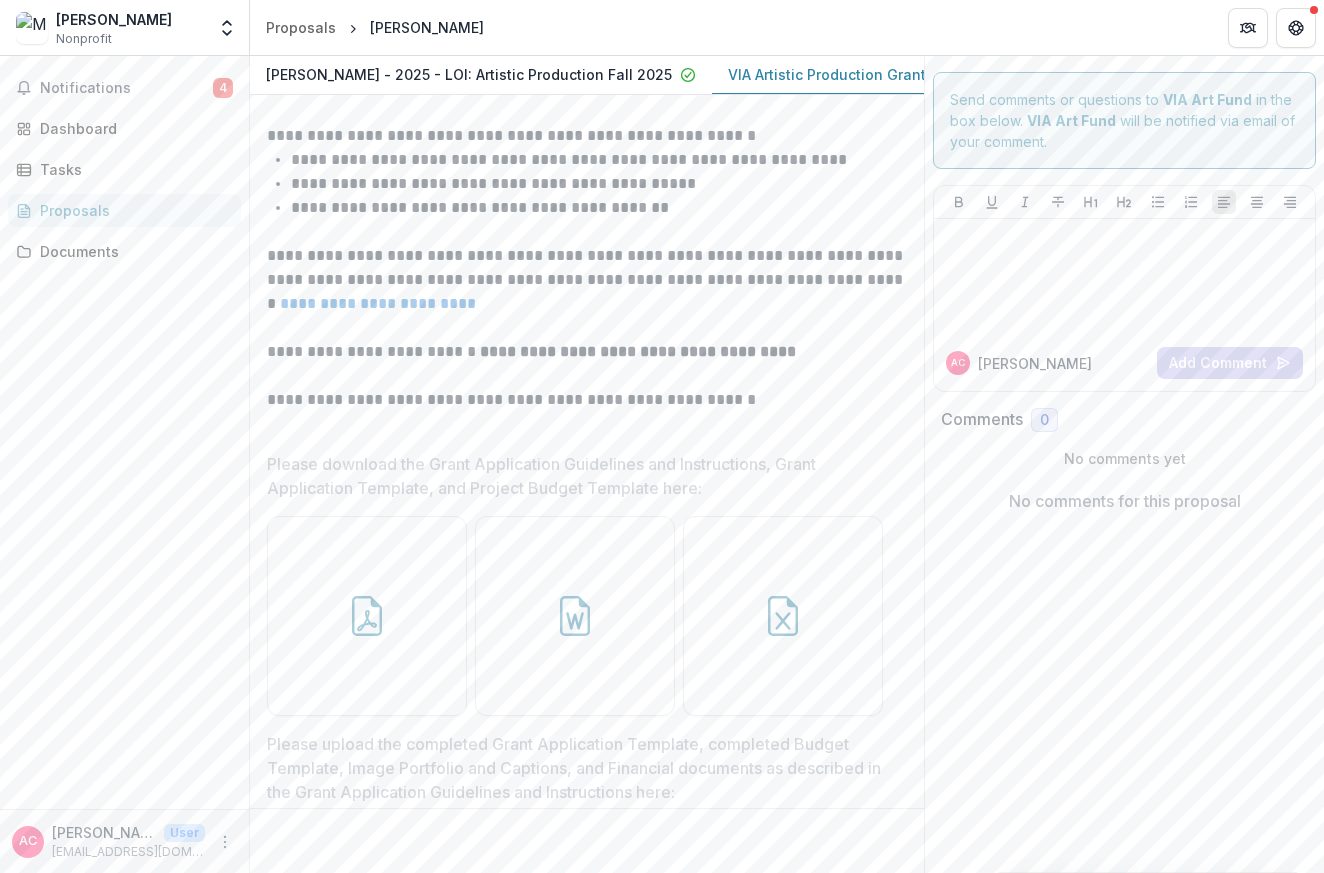 scroll, scrollTop: 536, scrollLeft: 0, axis: vertical 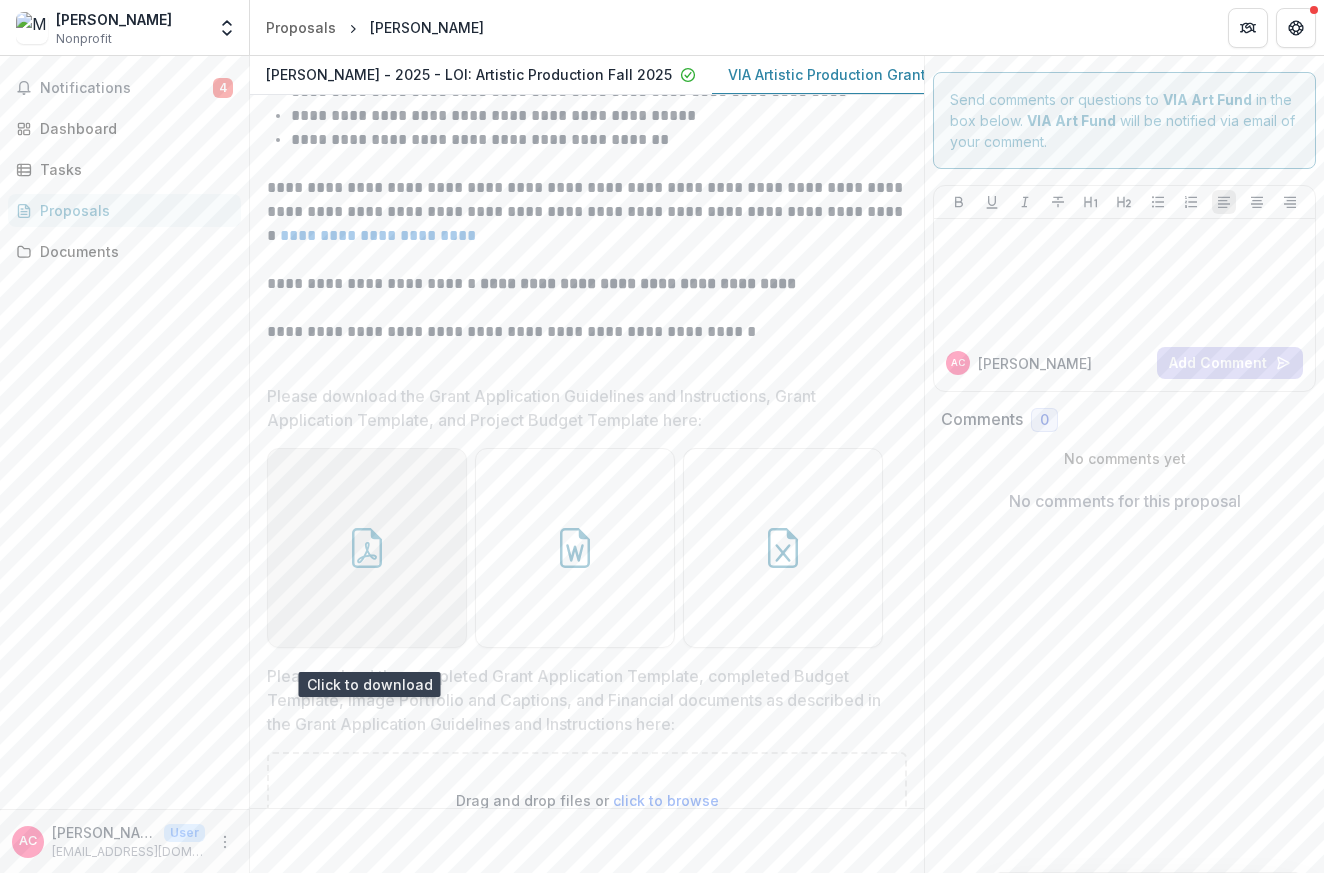 click 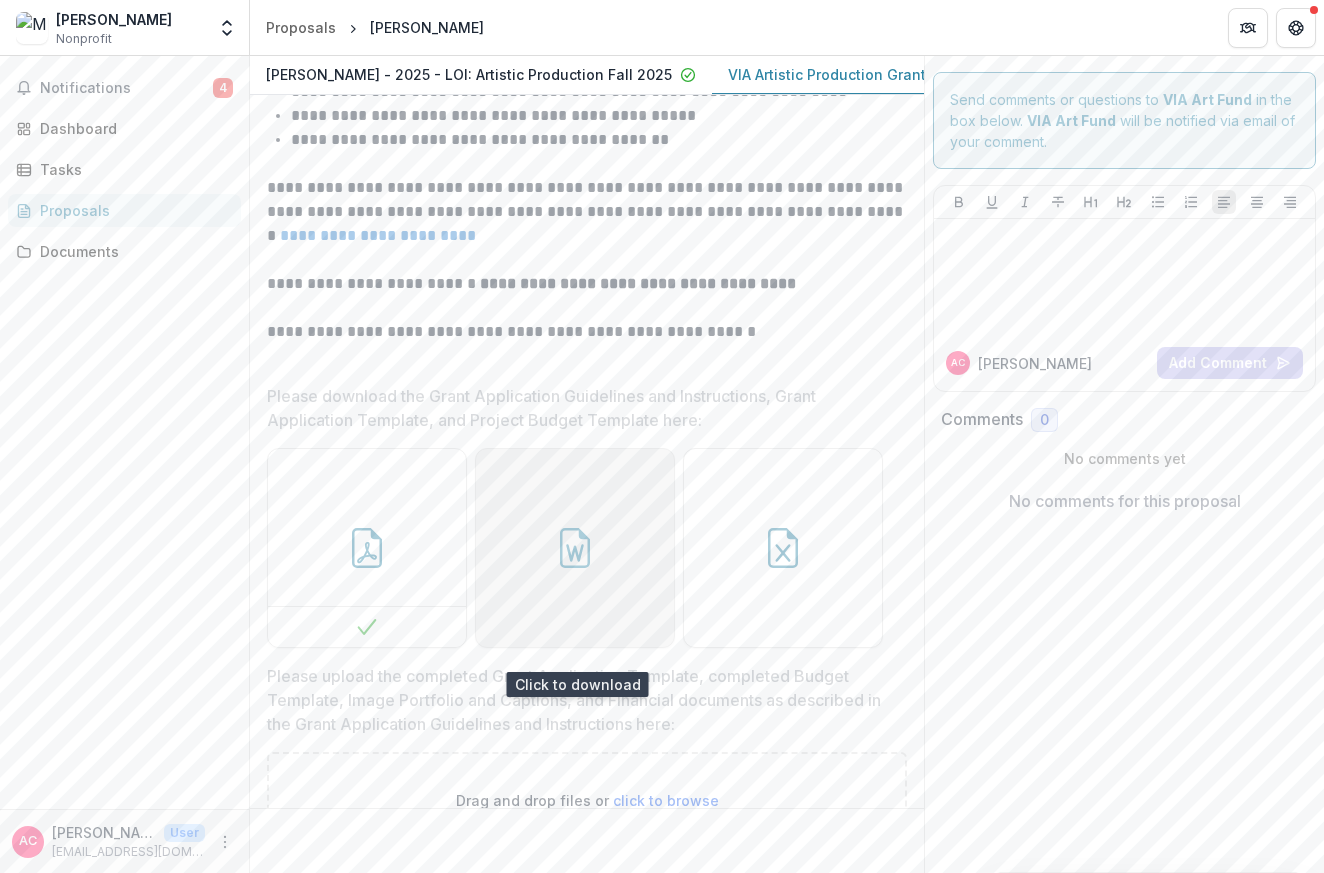click 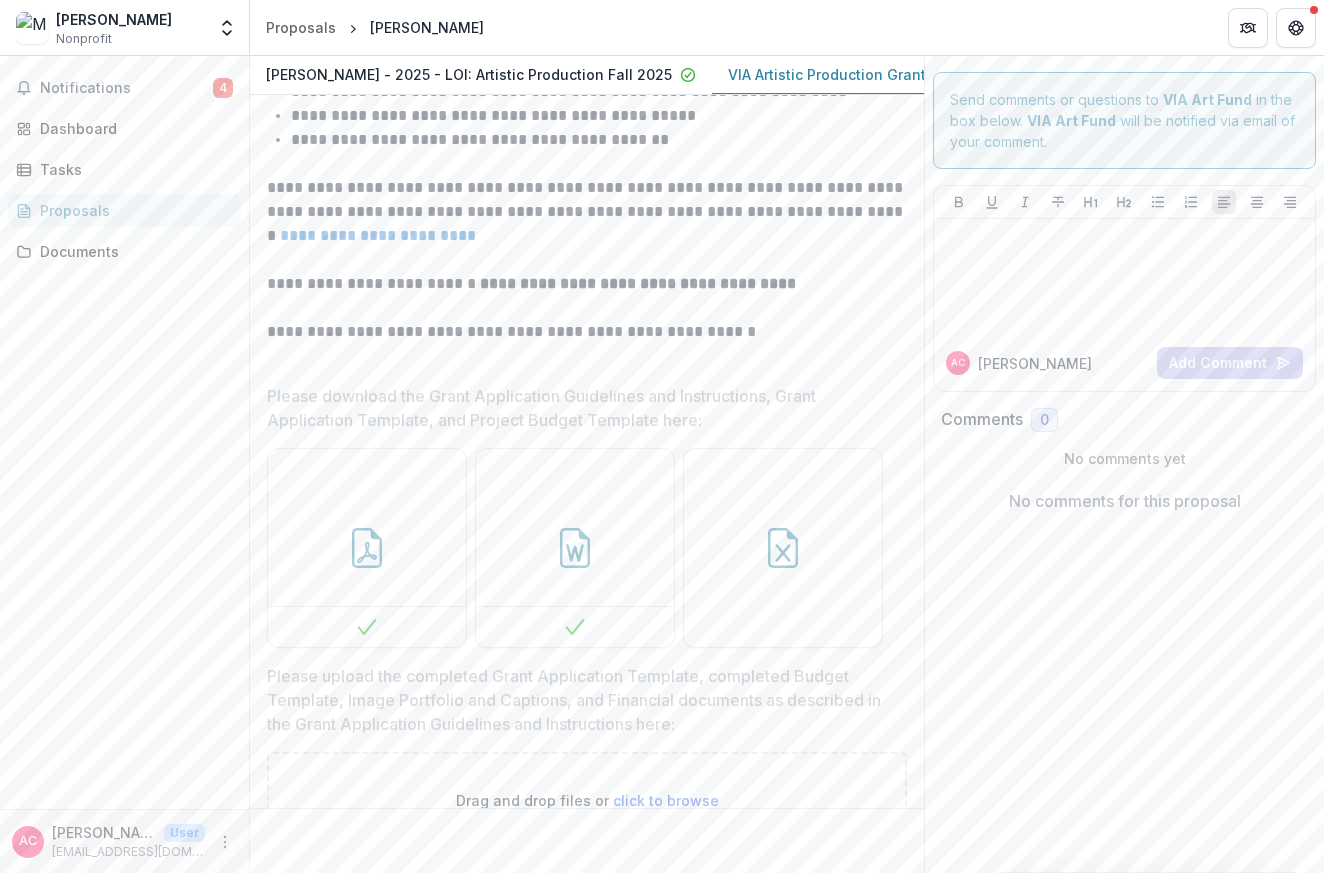 click on "Send comments or questions to   VIA Art Fund   in the box below.   VIA Art Fund   will be notified via email of your comment. AC Ann C Add Comment Comments 0 No comments yet No comments for this proposal" at bounding box center (1124, 464) 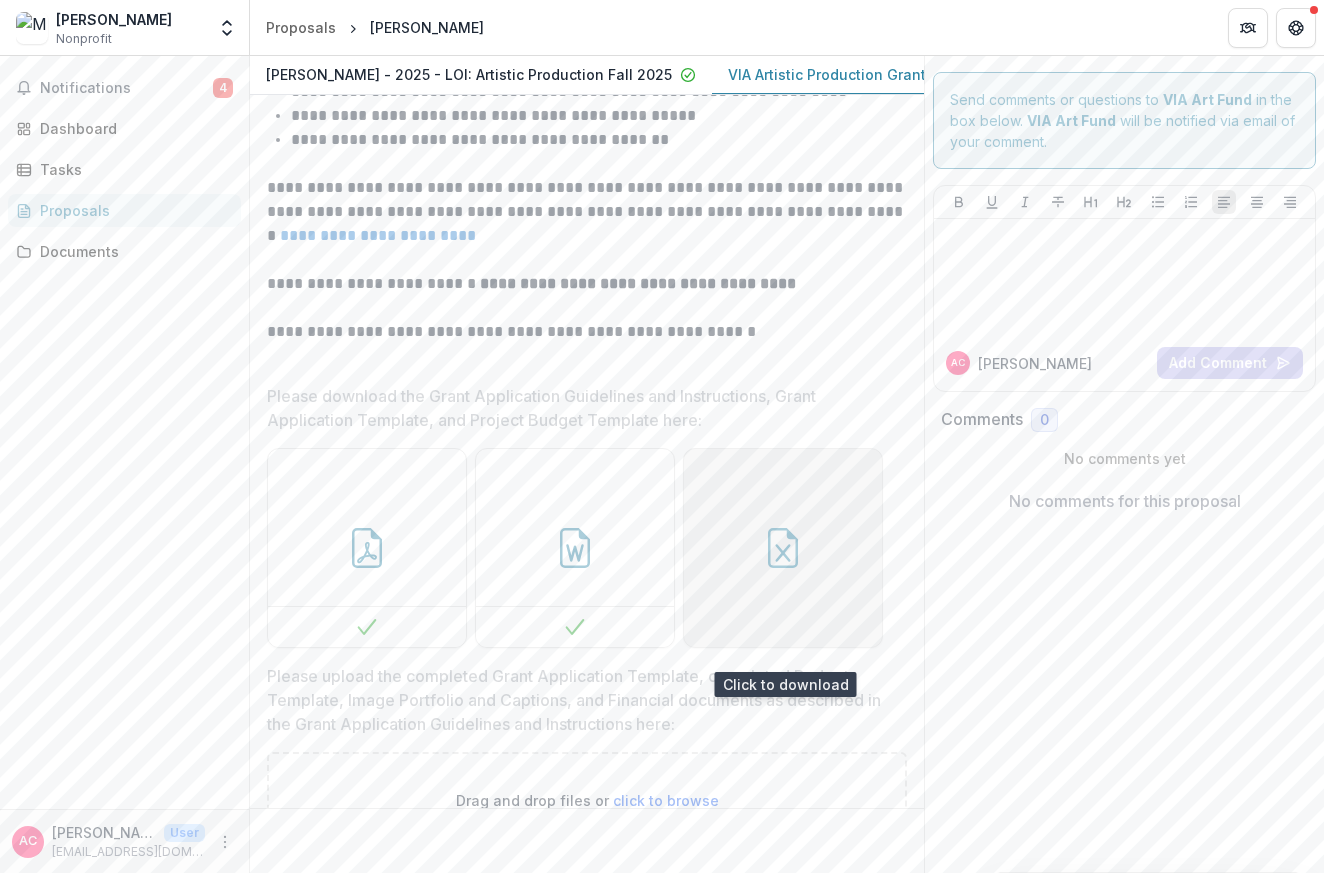click 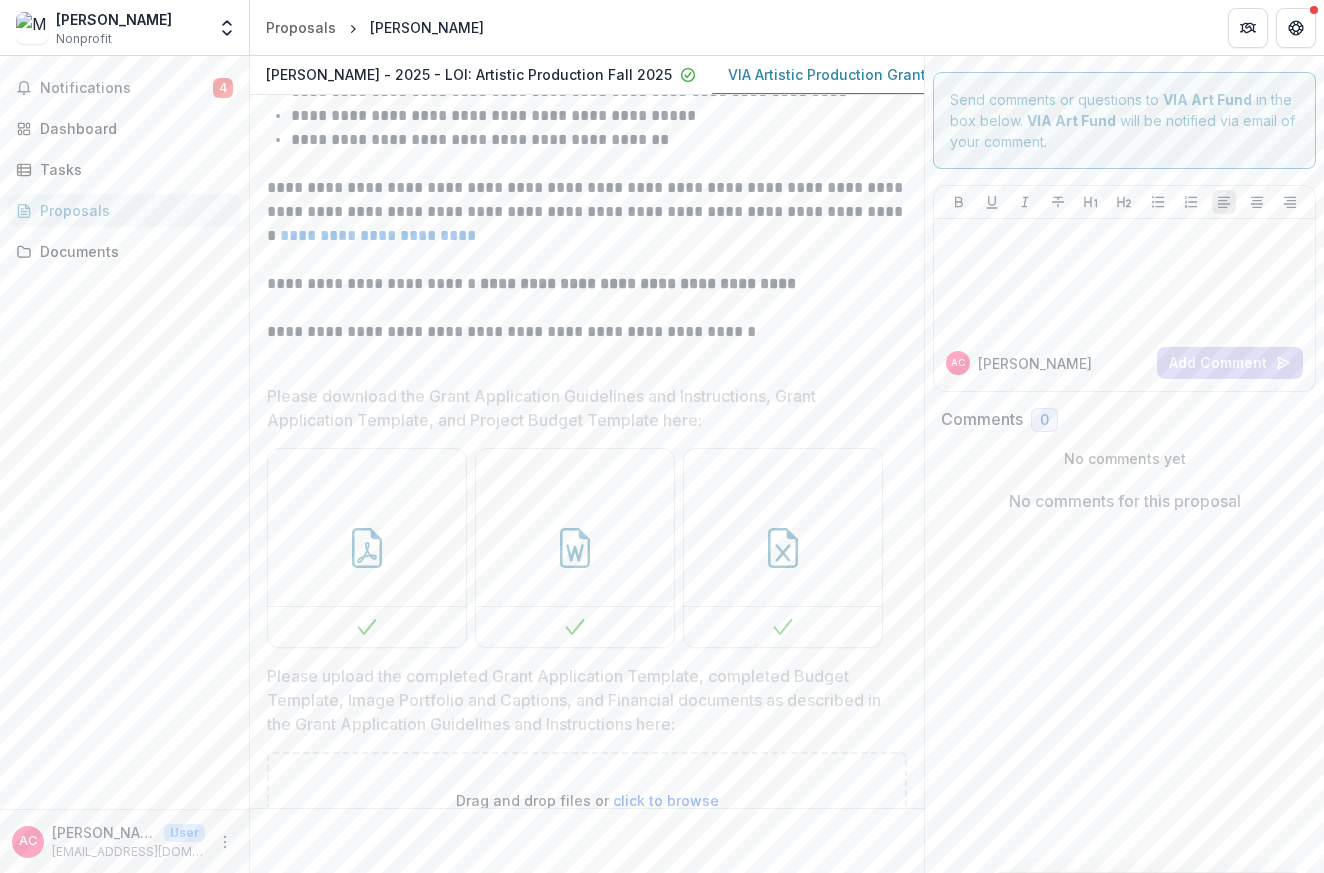 click on "Notifications 4 Dashboard Tasks Proposals Documents" at bounding box center (124, 432) 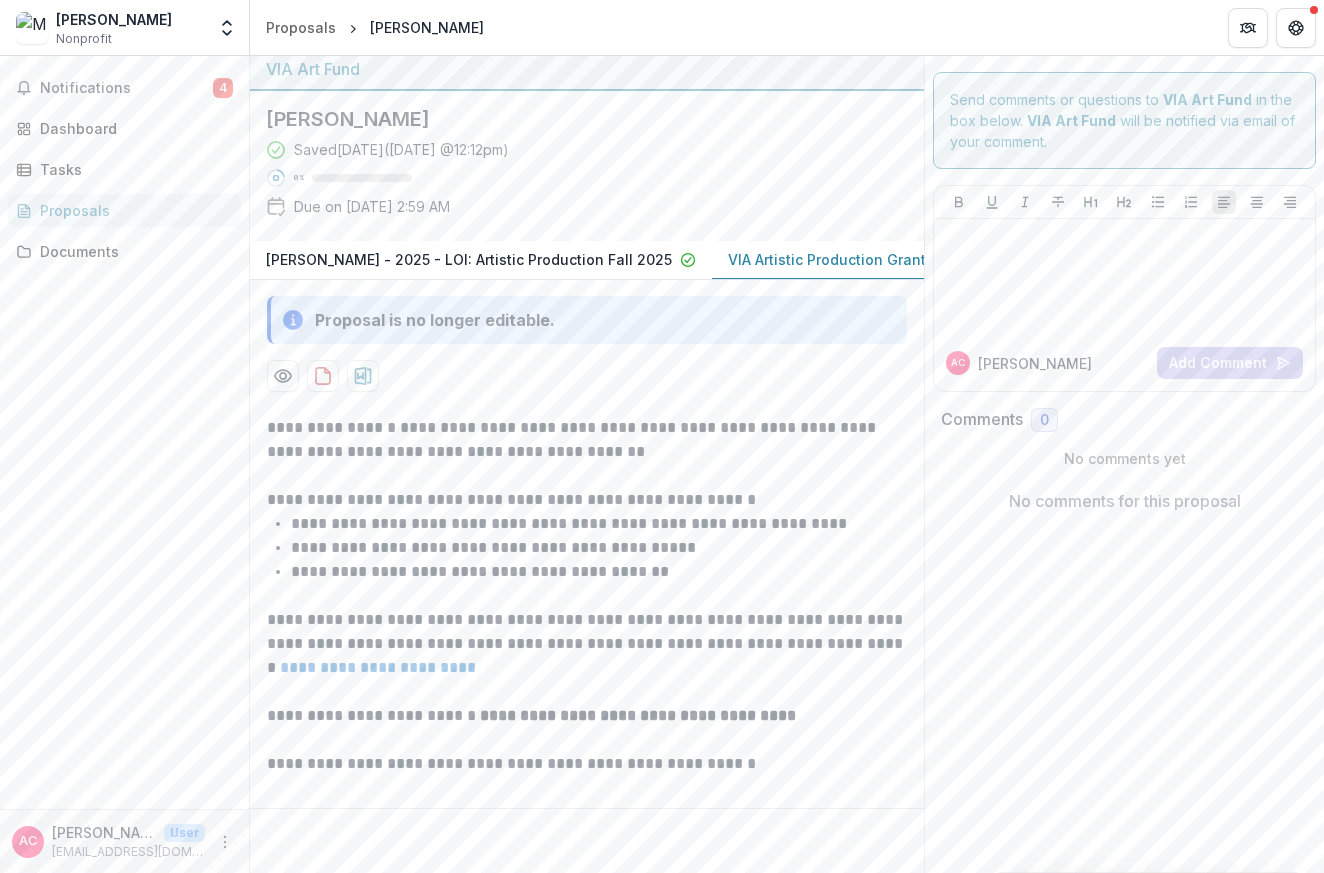 scroll, scrollTop: 0, scrollLeft: 0, axis: both 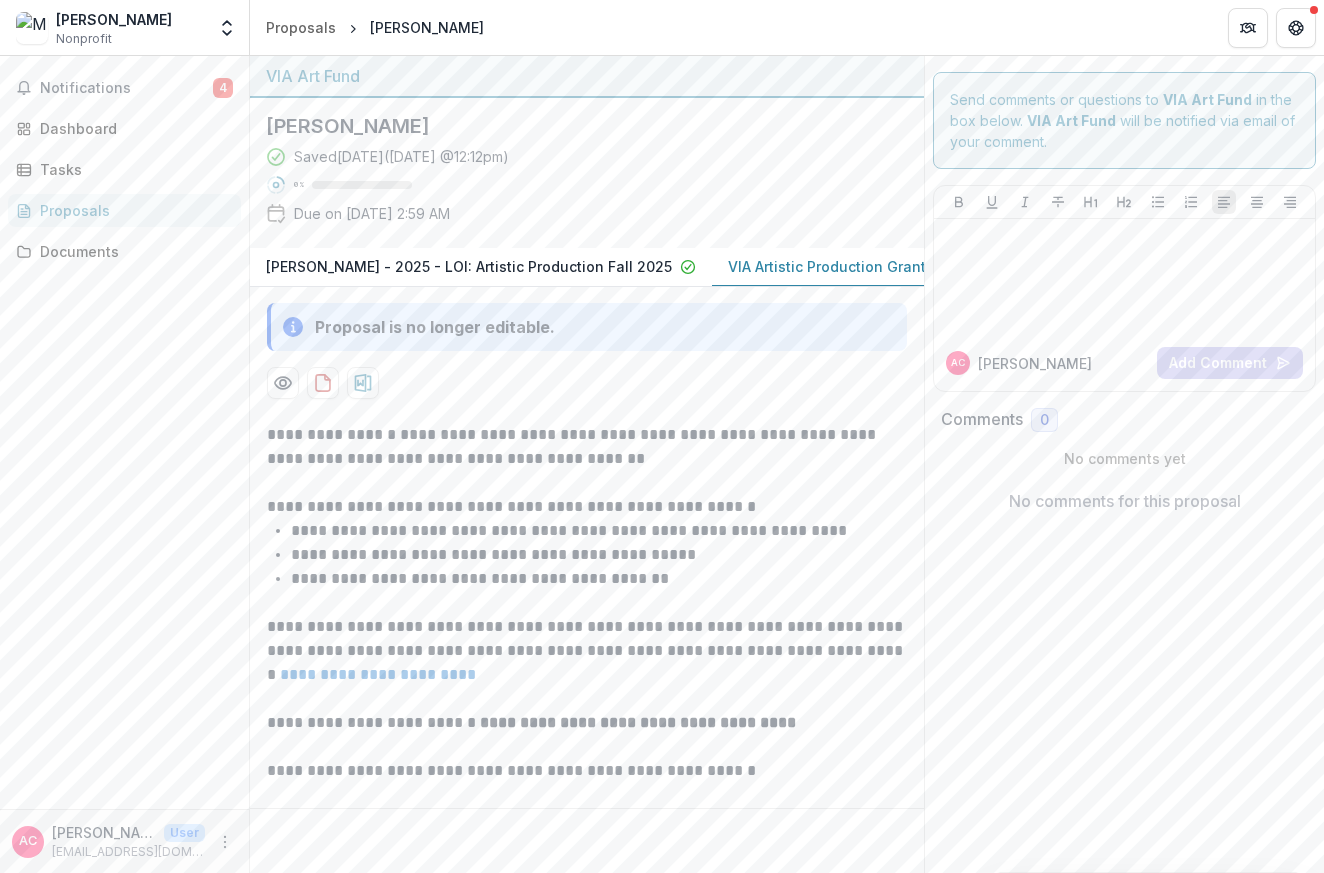 click on "Mary Ellen Strom - 2025 - LOI: Artistic Production Fall 2025" at bounding box center [469, 266] 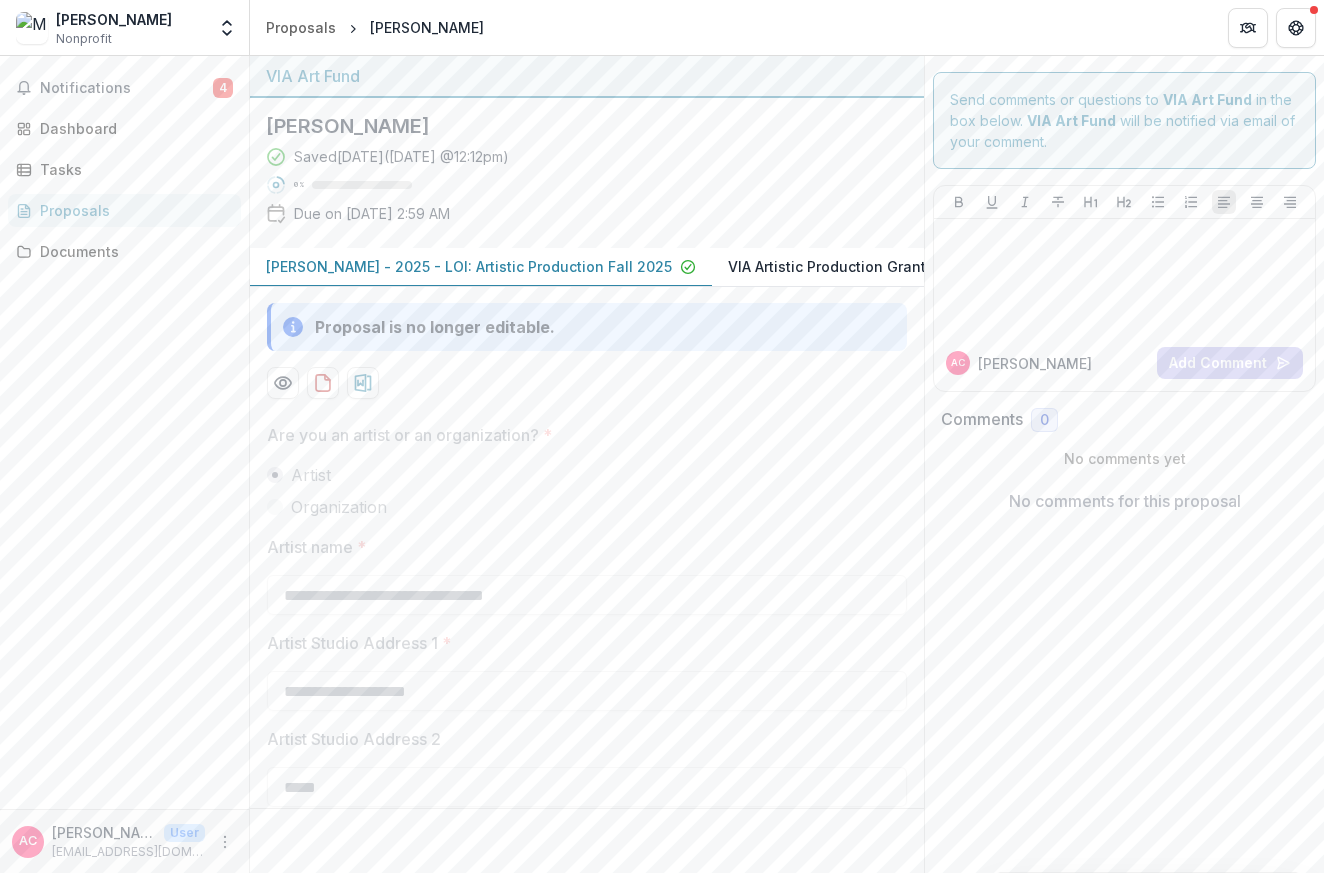 type on "********" 